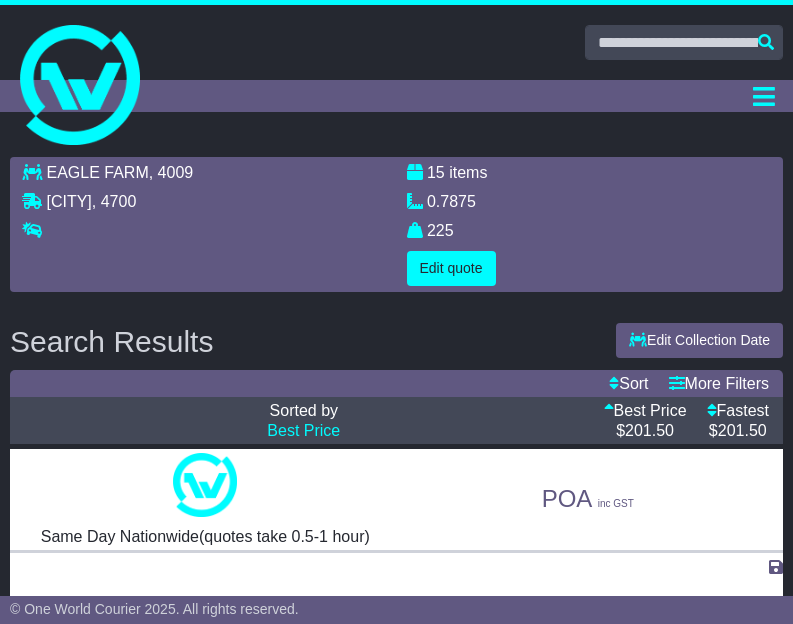 scroll, scrollTop: 100, scrollLeft: 0, axis: vertical 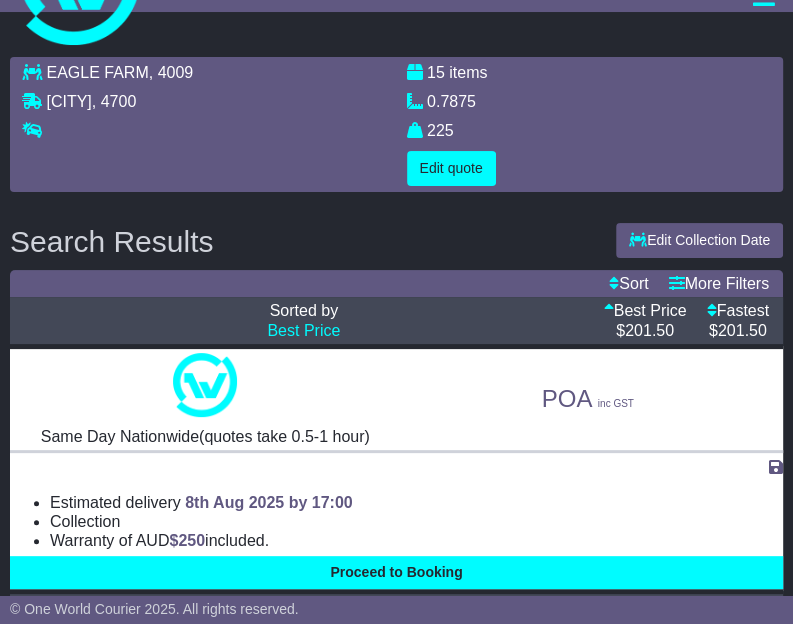 click on "Dashboard
Quote/Book
Domestic
International
Saved Quotes
Drafts
Domestic Quote / Book
International Quote / Book
Saved Quotes
Drafts
Tracking
Financials
Support
Settings
Settings
Address Book
Settings" at bounding box center [396, -4] 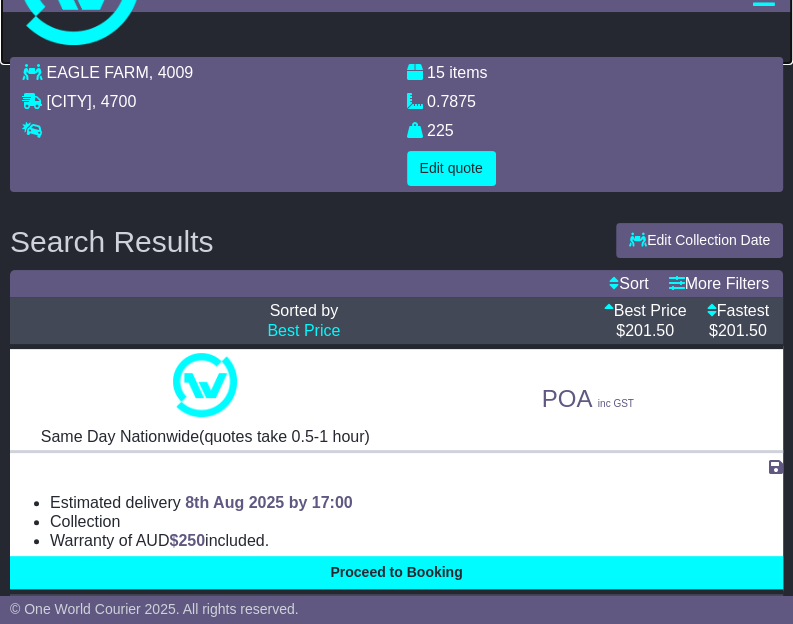 click at bounding box center [80, -15] 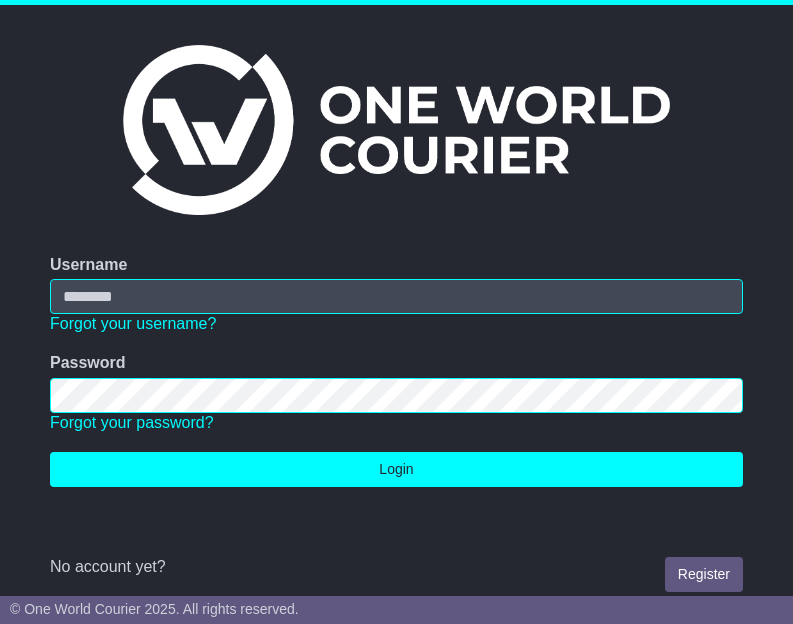 scroll, scrollTop: 0, scrollLeft: 0, axis: both 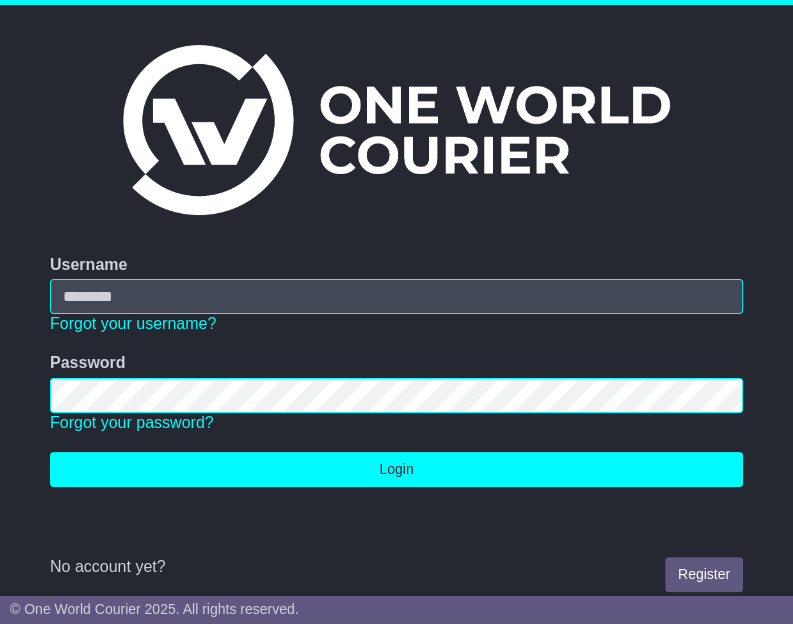 type on "**********" 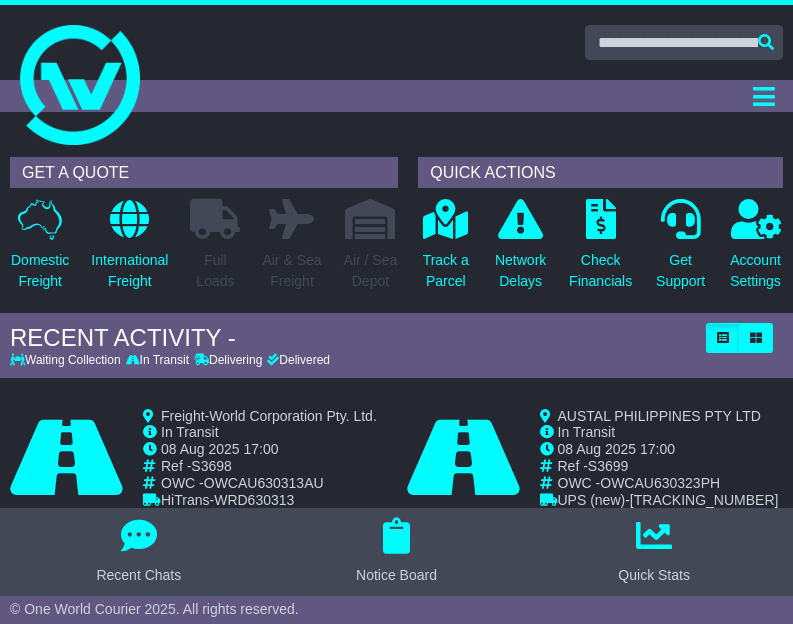 scroll, scrollTop: 0, scrollLeft: 0, axis: both 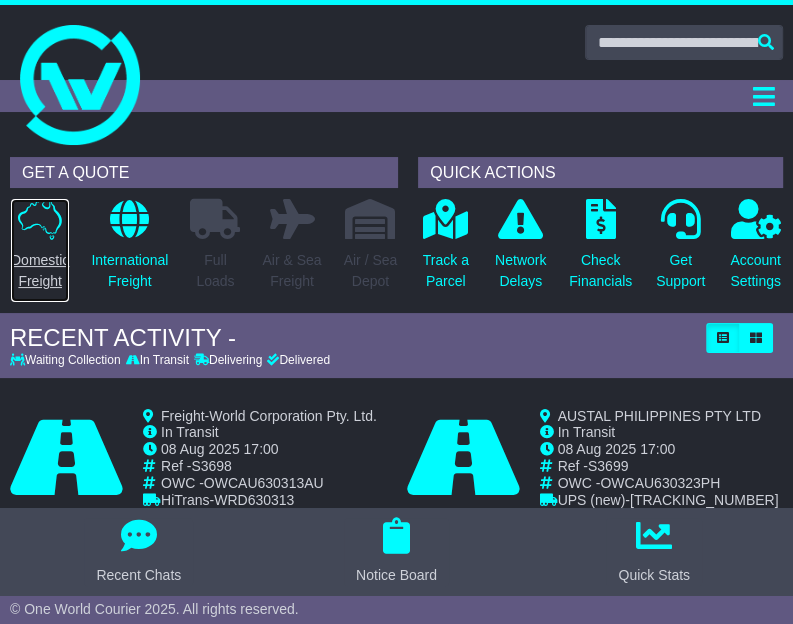 click on "Domestic Freight" at bounding box center (40, 271) 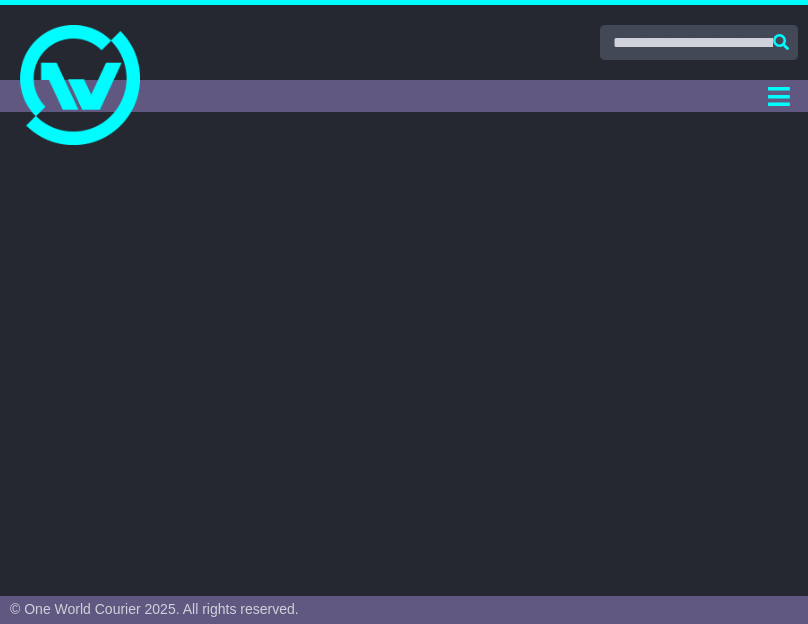 scroll, scrollTop: 0, scrollLeft: 0, axis: both 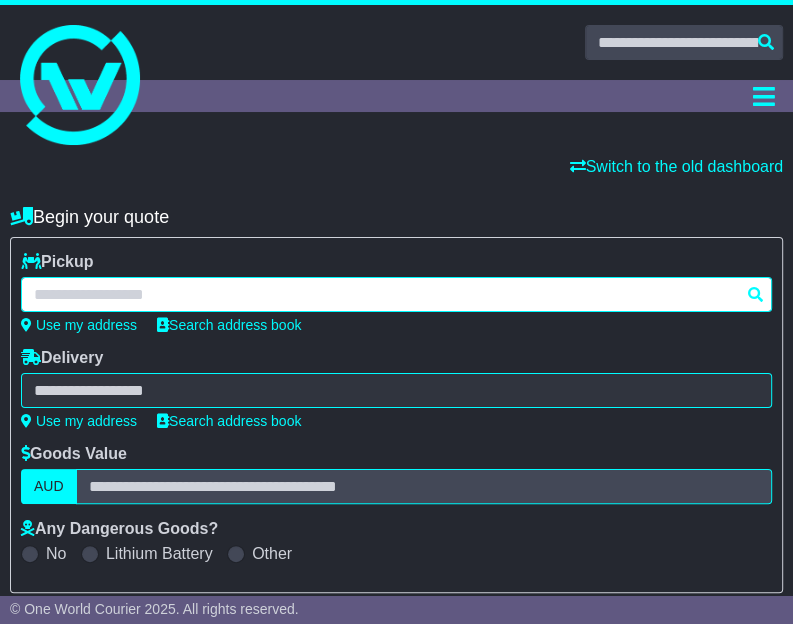 click at bounding box center [396, 294] 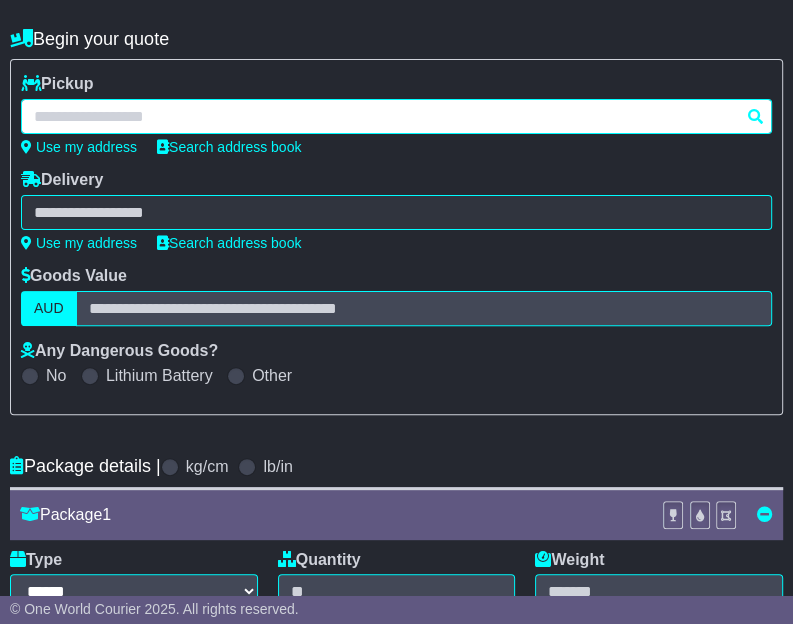 scroll, scrollTop: 200, scrollLeft: 0, axis: vertical 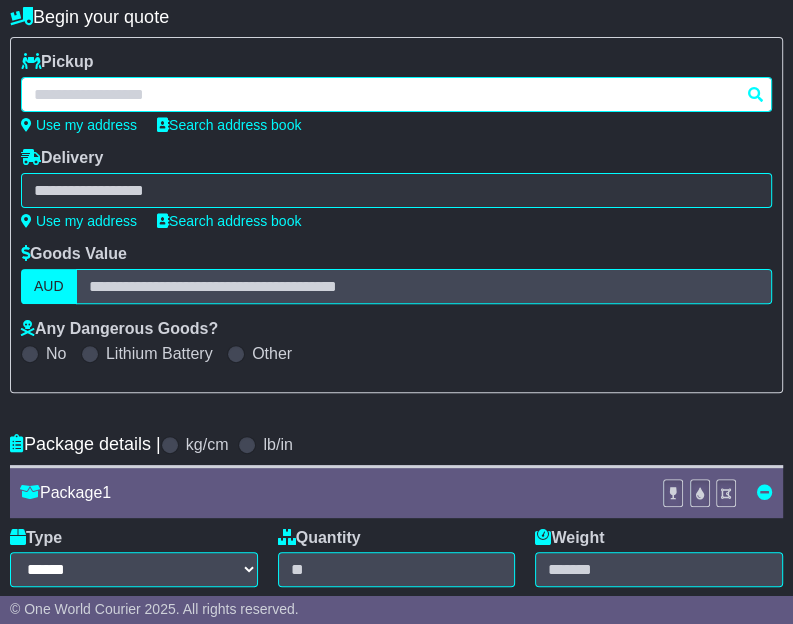 click at bounding box center (396, 94) 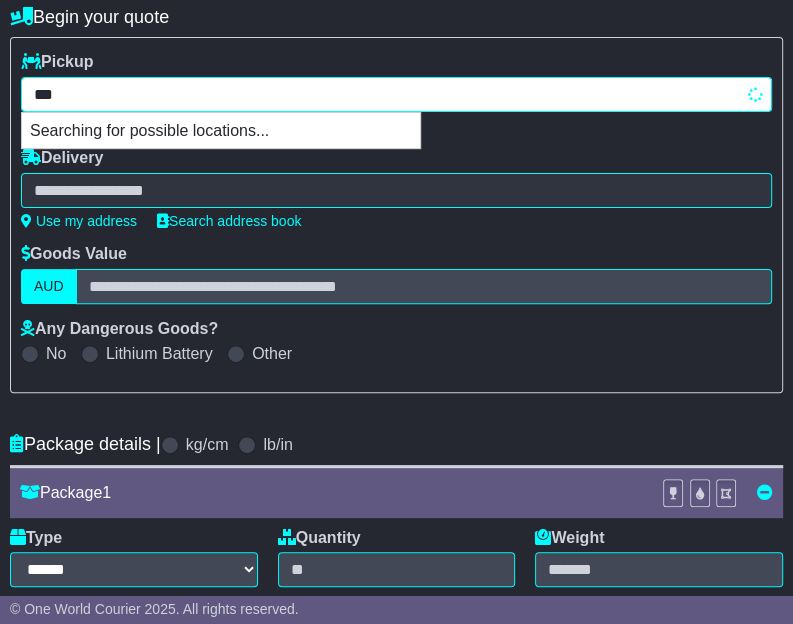 type on "****" 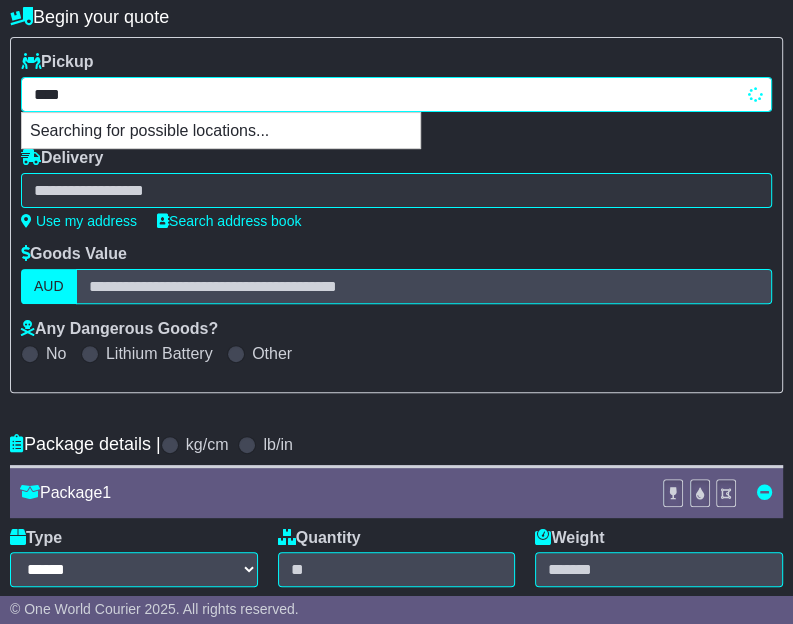 type on "********" 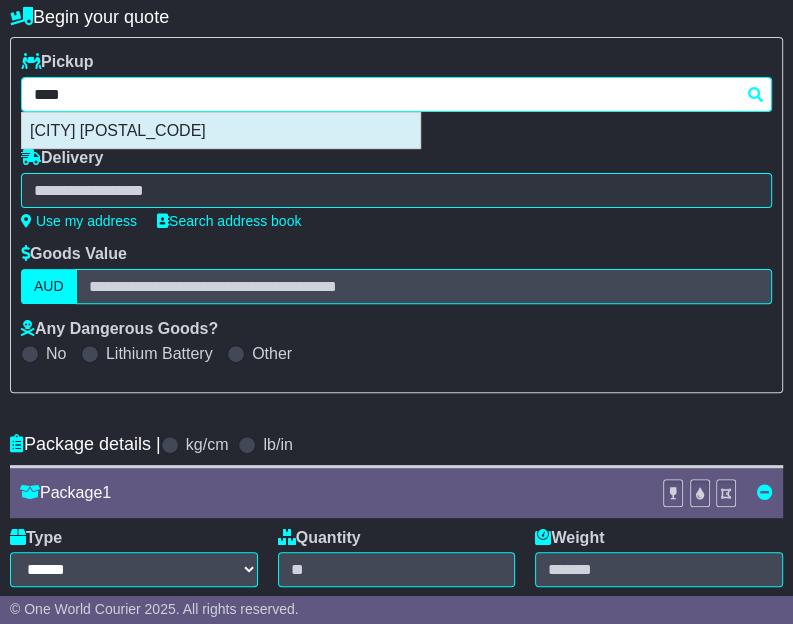 click on "FYSHWICK 2609" at bounding box center [221, 130] 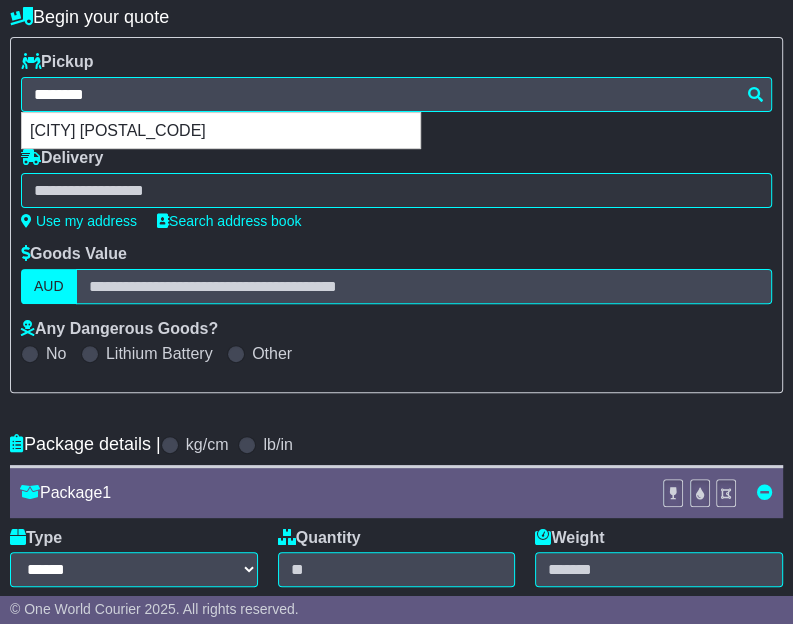 type on "**********" 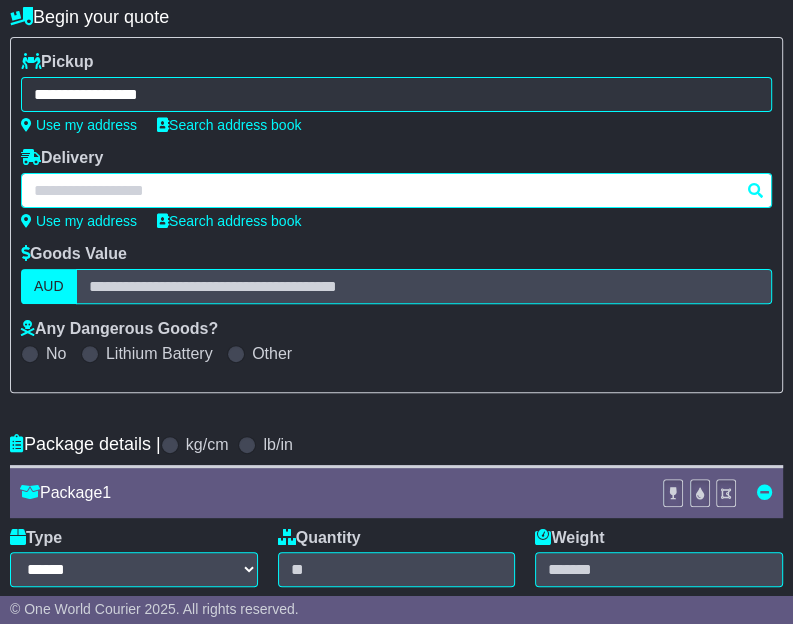 click at bounding box center [396, 190] 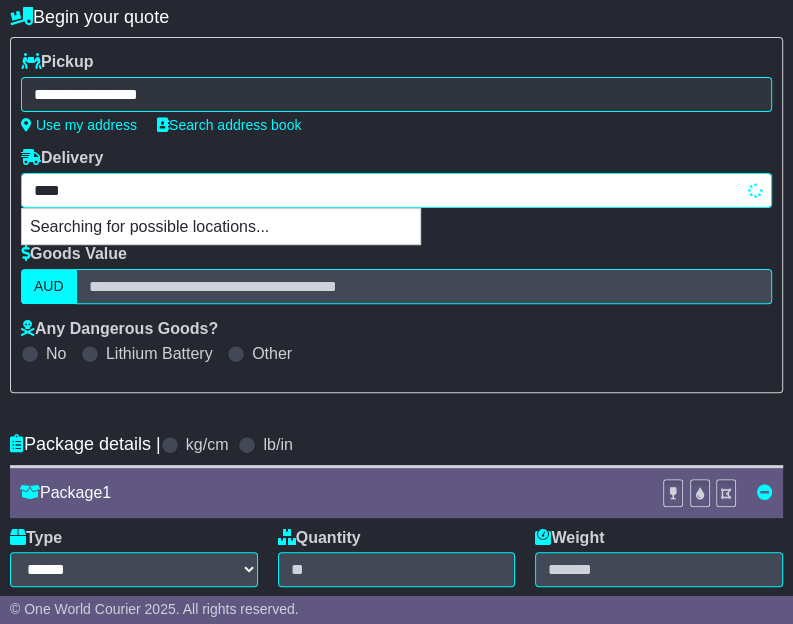 type on "*****" 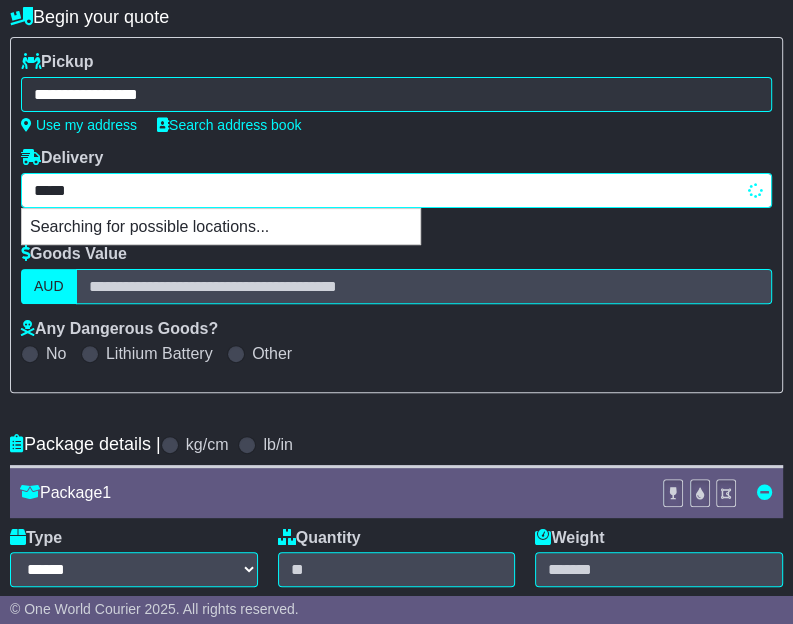 type on "*******" 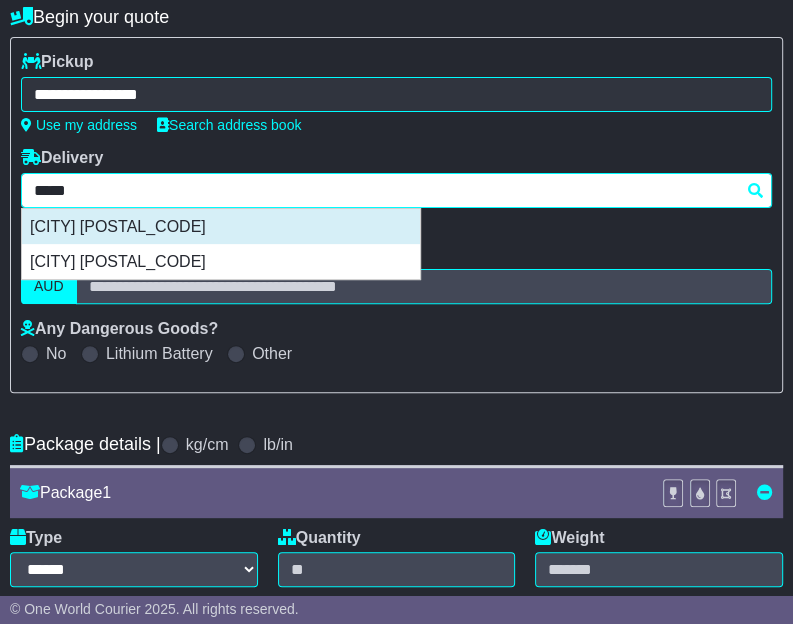 click on "PADSTOW 2211" at bounding box center (221, 226) 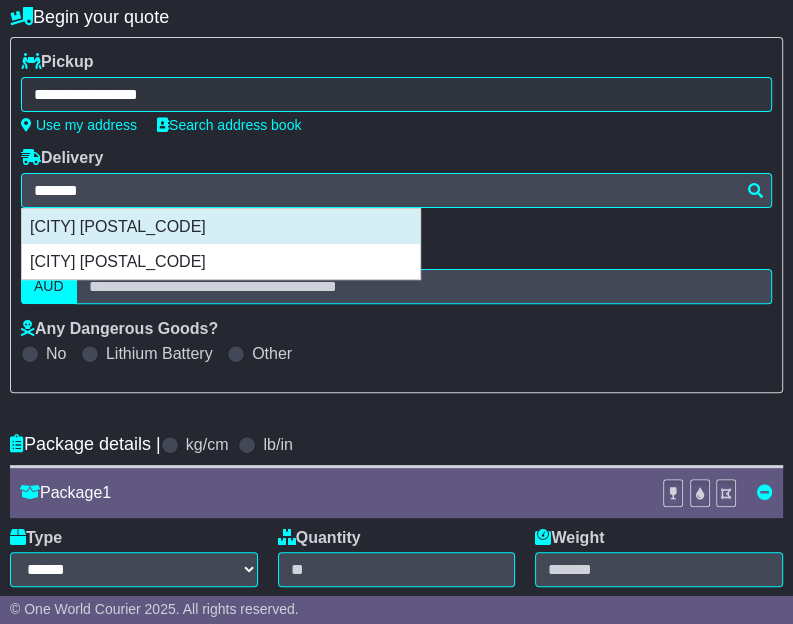 type on "**********" 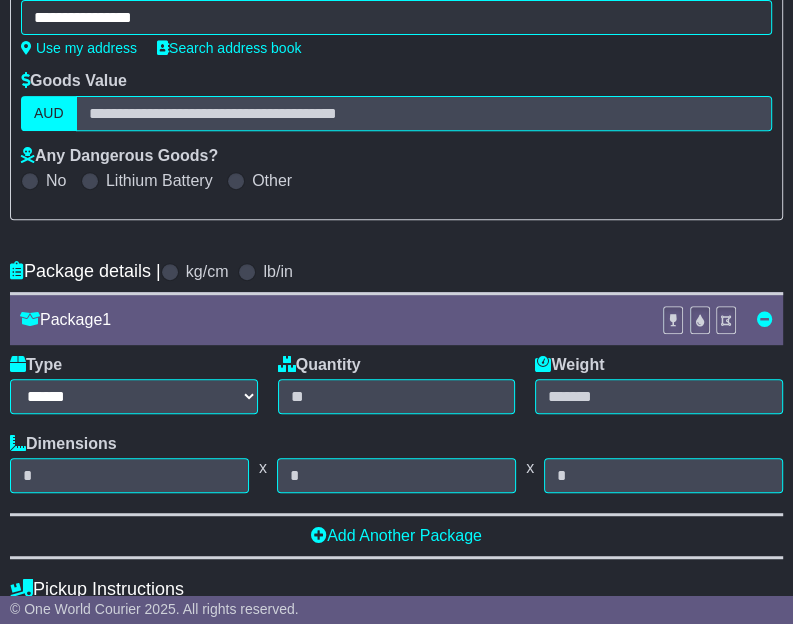 scroll, scrollTop: 400, scrollLeft: 0, axis: vertical 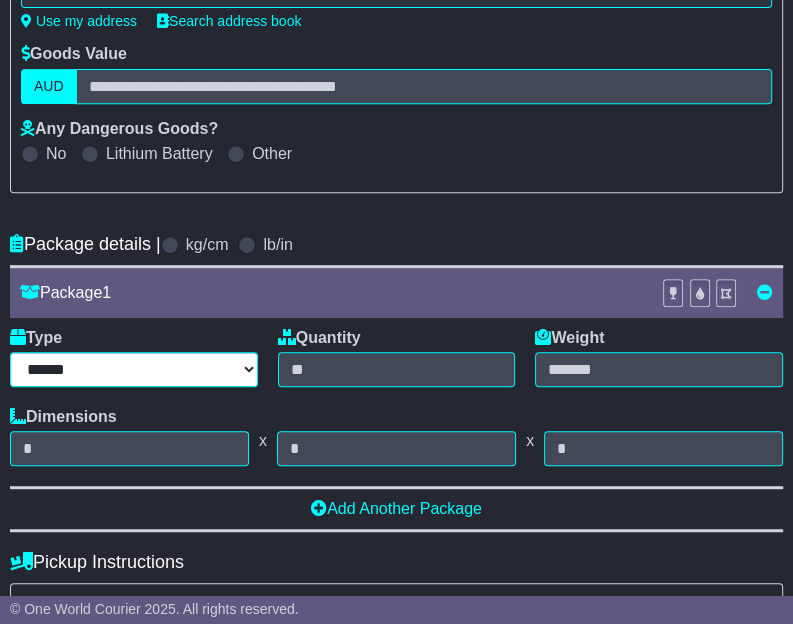 click on "****** ****** *** ******** ***** **** **** ****** *** *******" at bounding box center [134, 369] 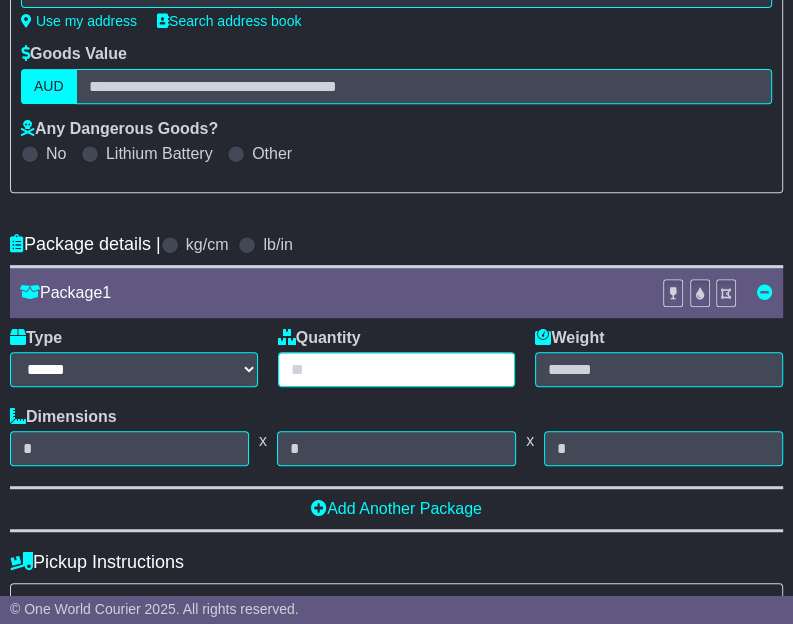 click at bounding box center (397, 369) 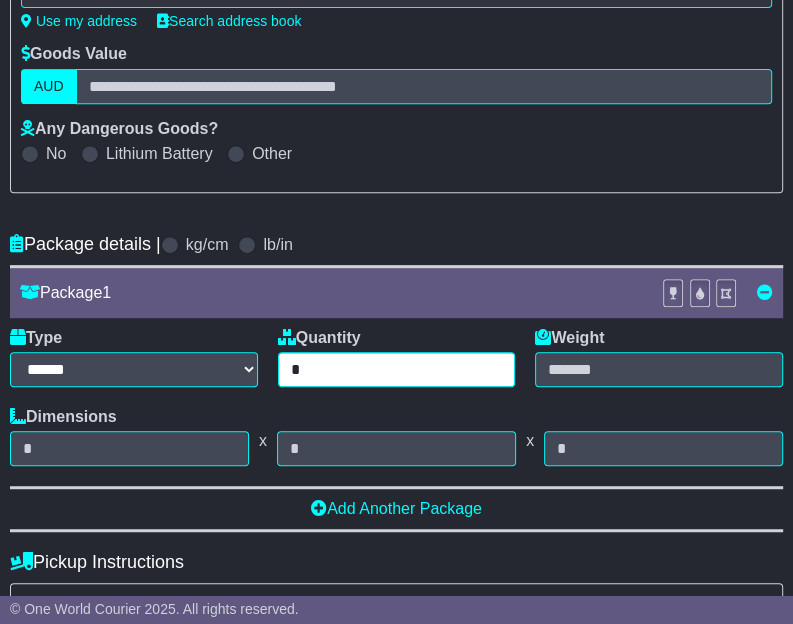 type on "*" 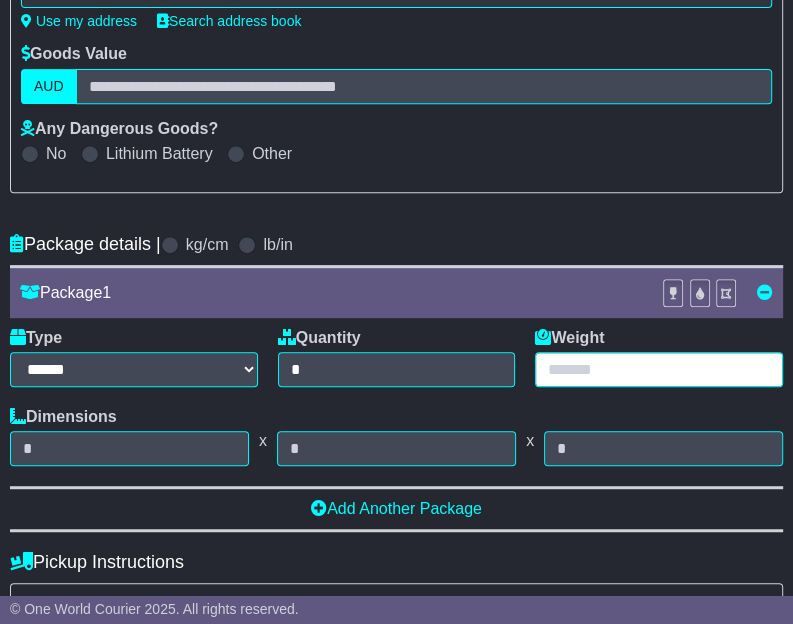 click at bounding box center (659, 369) 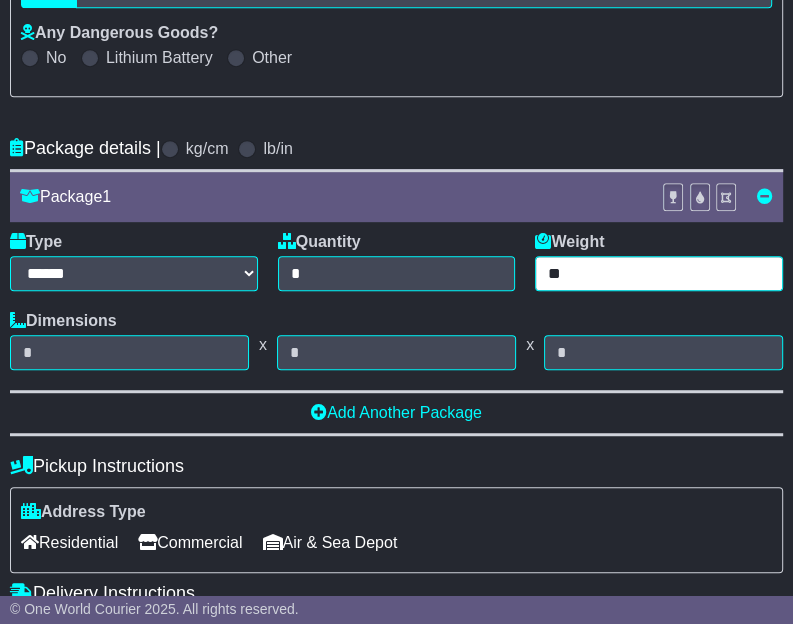 scroll, scrollTop: 600, scrollLeft: 0, axis: vertical 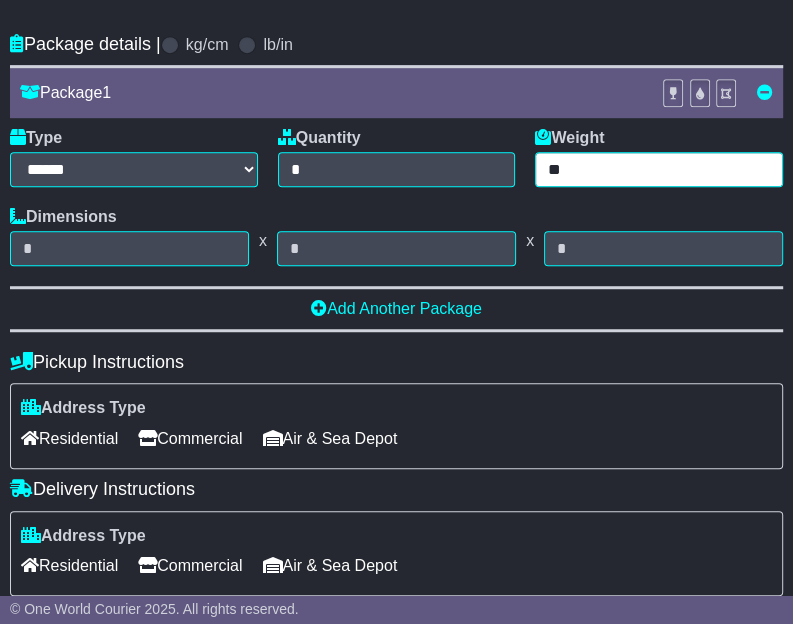 type on "**" 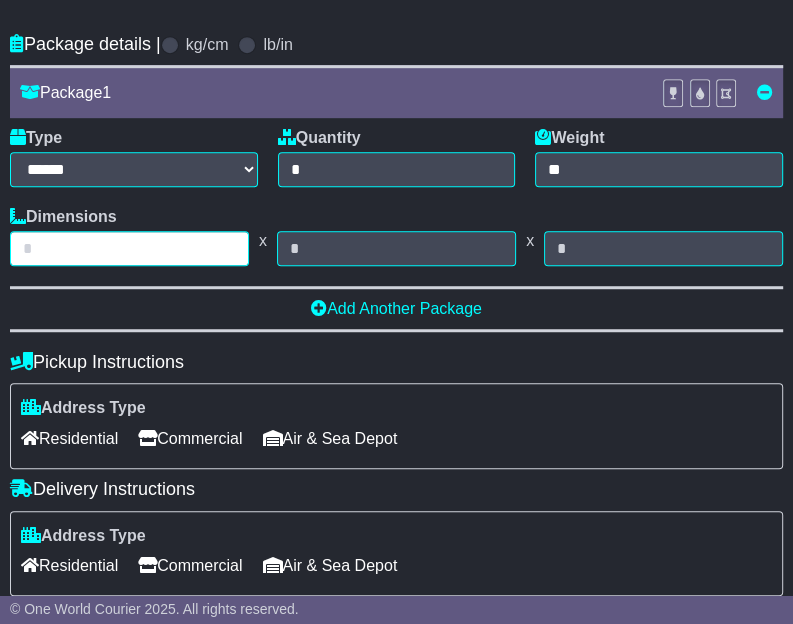 click at bounding box center (129, 248) 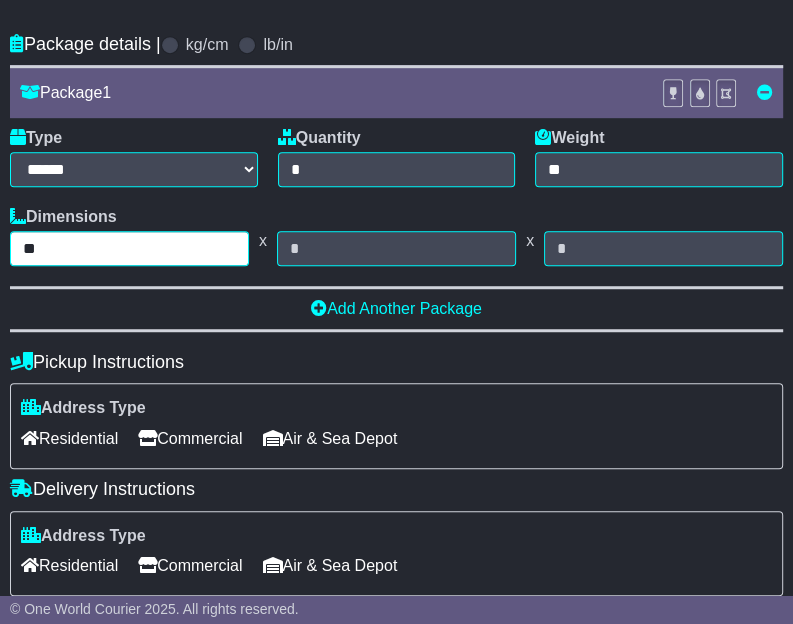 type on "**" 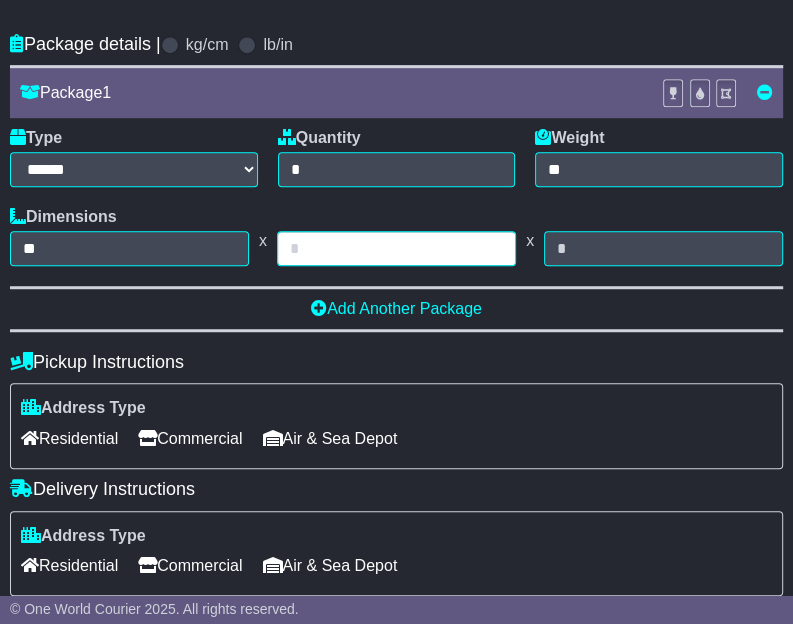 click at bounding box center (396, 248) 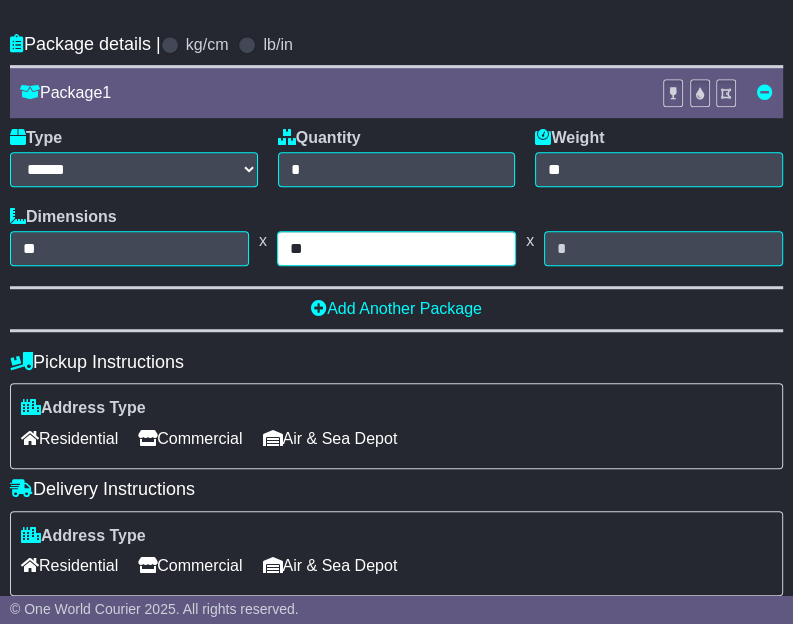 type on "**" 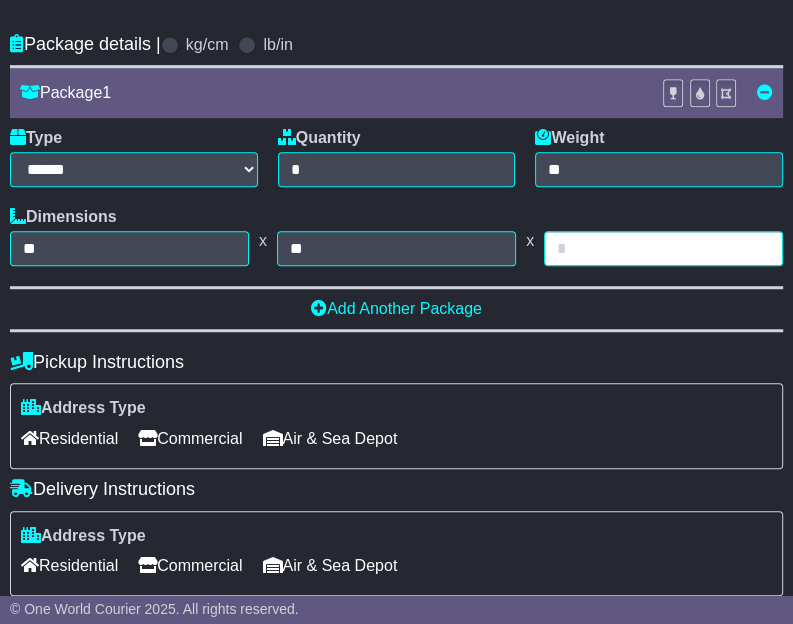 click at bounding box center [663, 248] 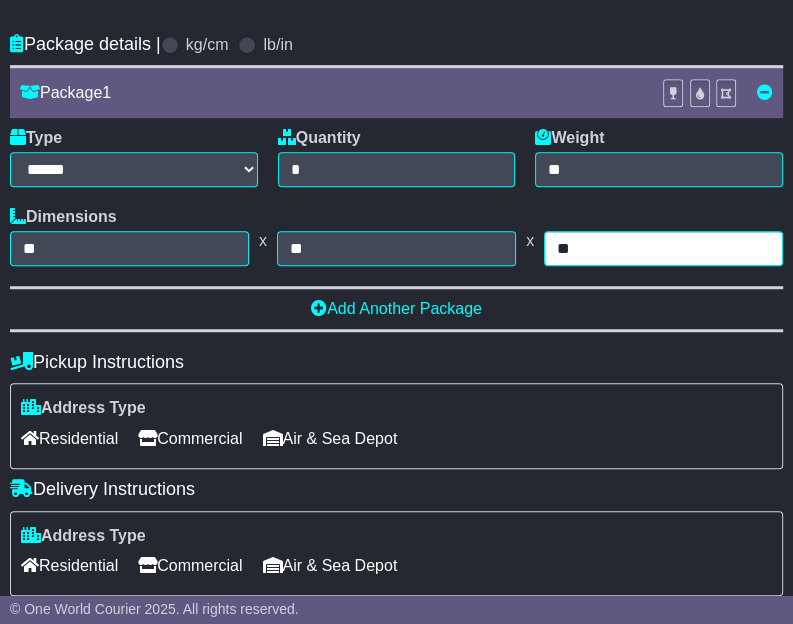 type on "**" 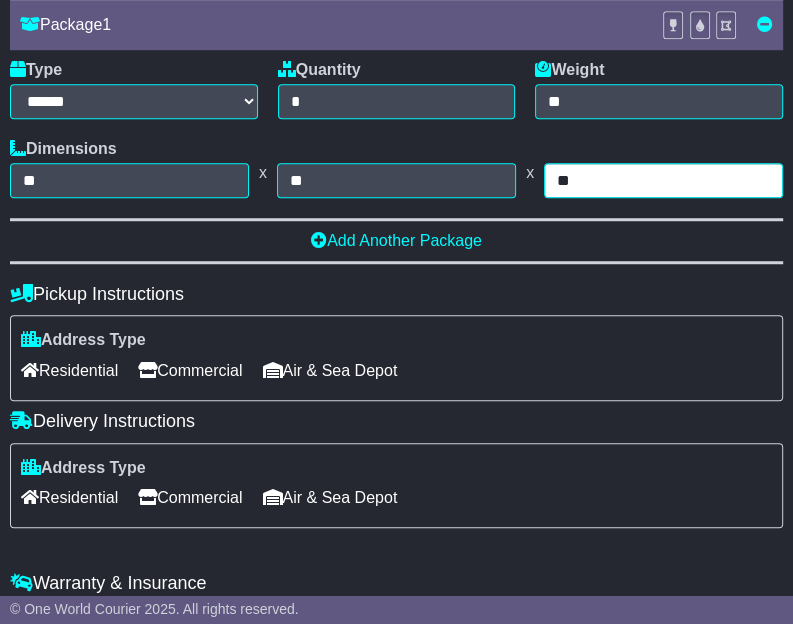 scroll, scrollTop: 700, scrollLeft: 0, axis: vertical 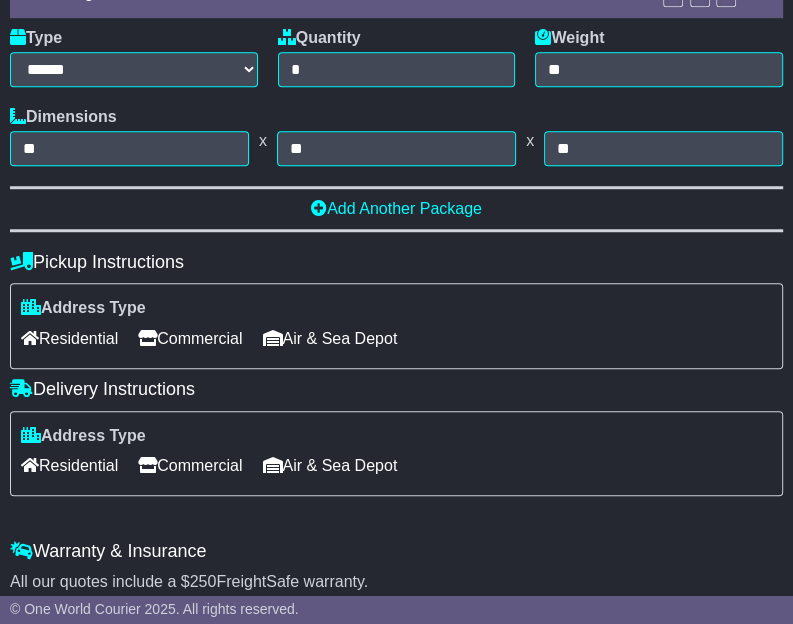 click on "Commercial" at bounding box center (190, 338) 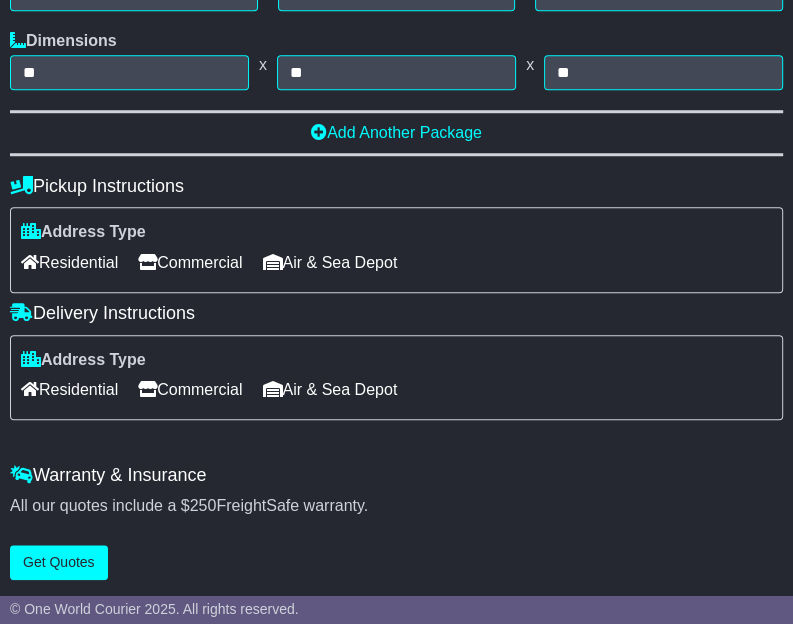 scroll, scrollTop: 872, scrollLeft: 0, axis: vertical 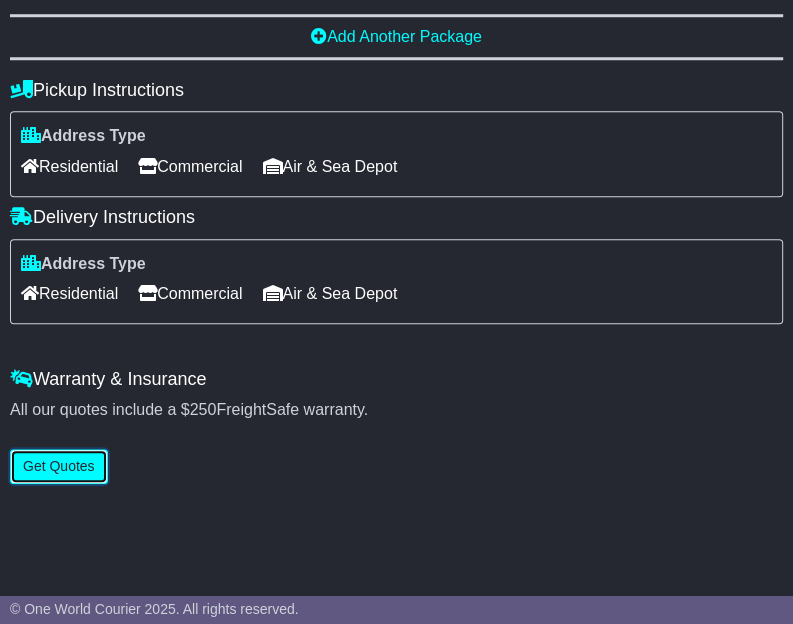click on "Get Quotes" at bounding box center (59, 466) 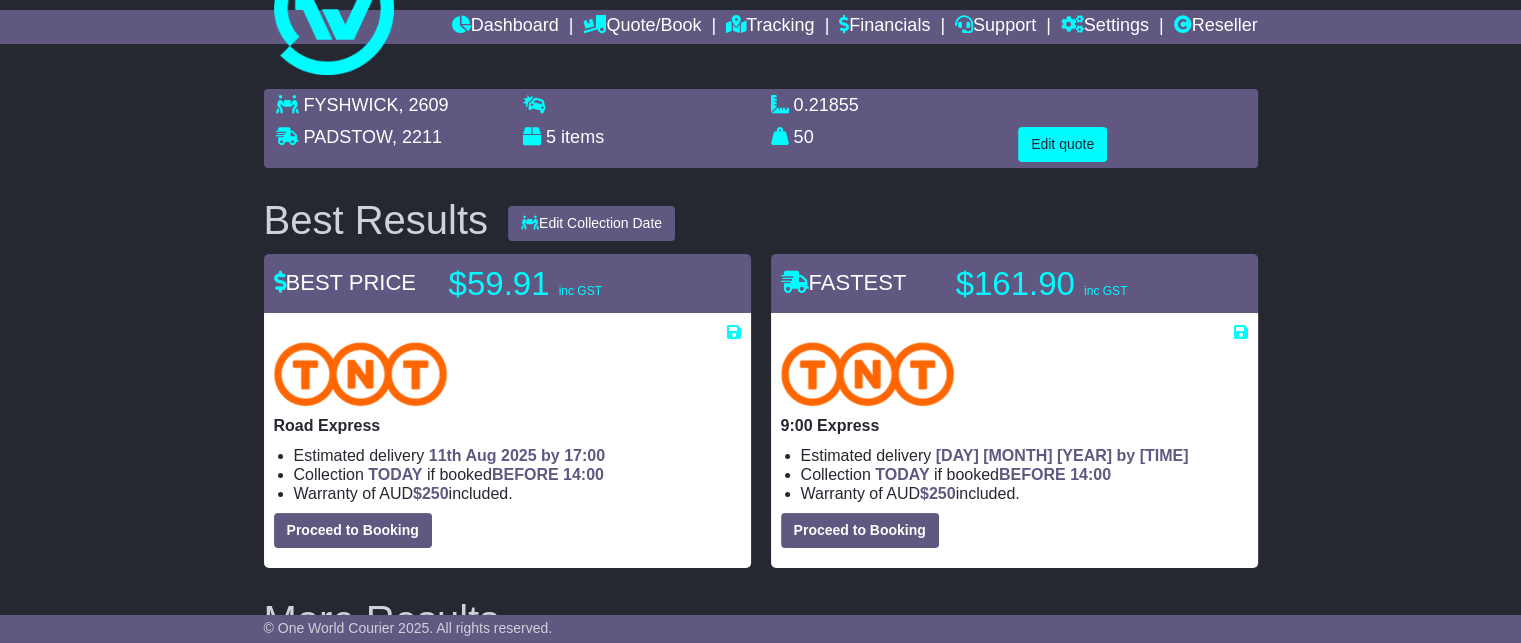 scroll, scrollTop: 100, scrollLeft: 0, axis: vertical 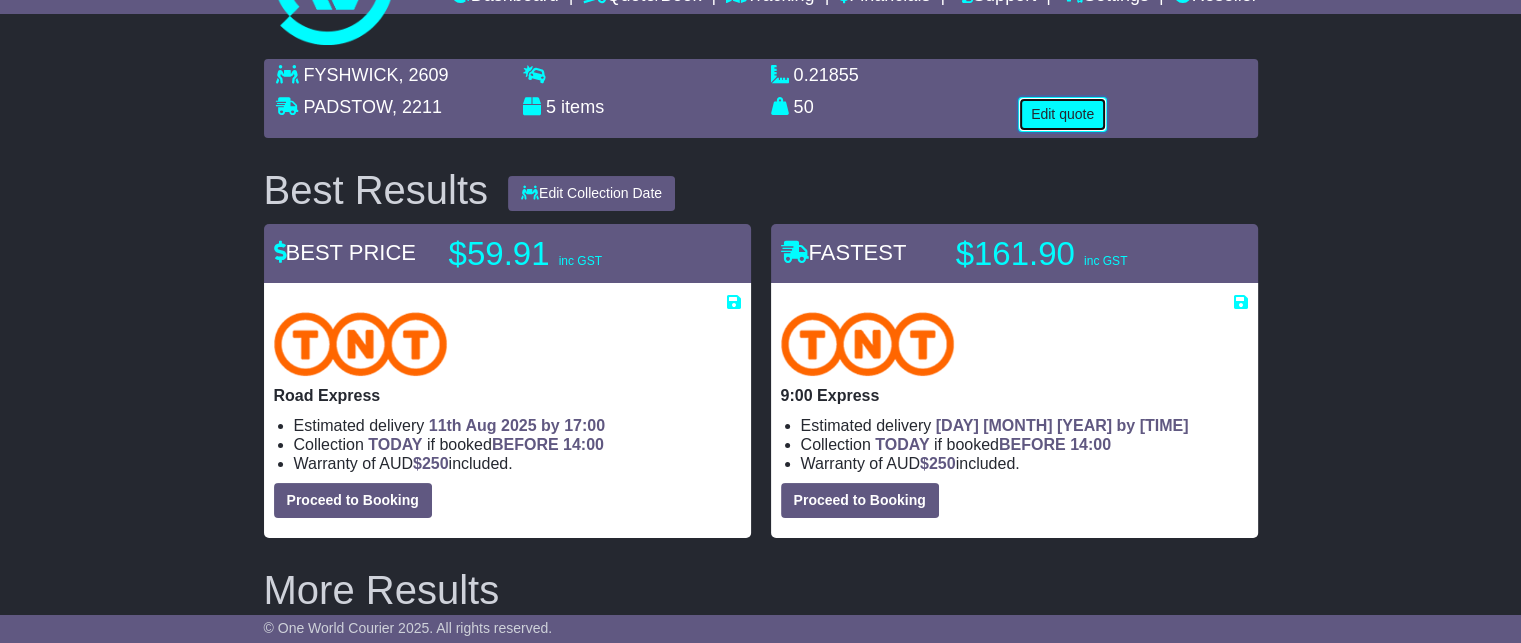 click on "Edit quote" at bounding box center (1062, 114) 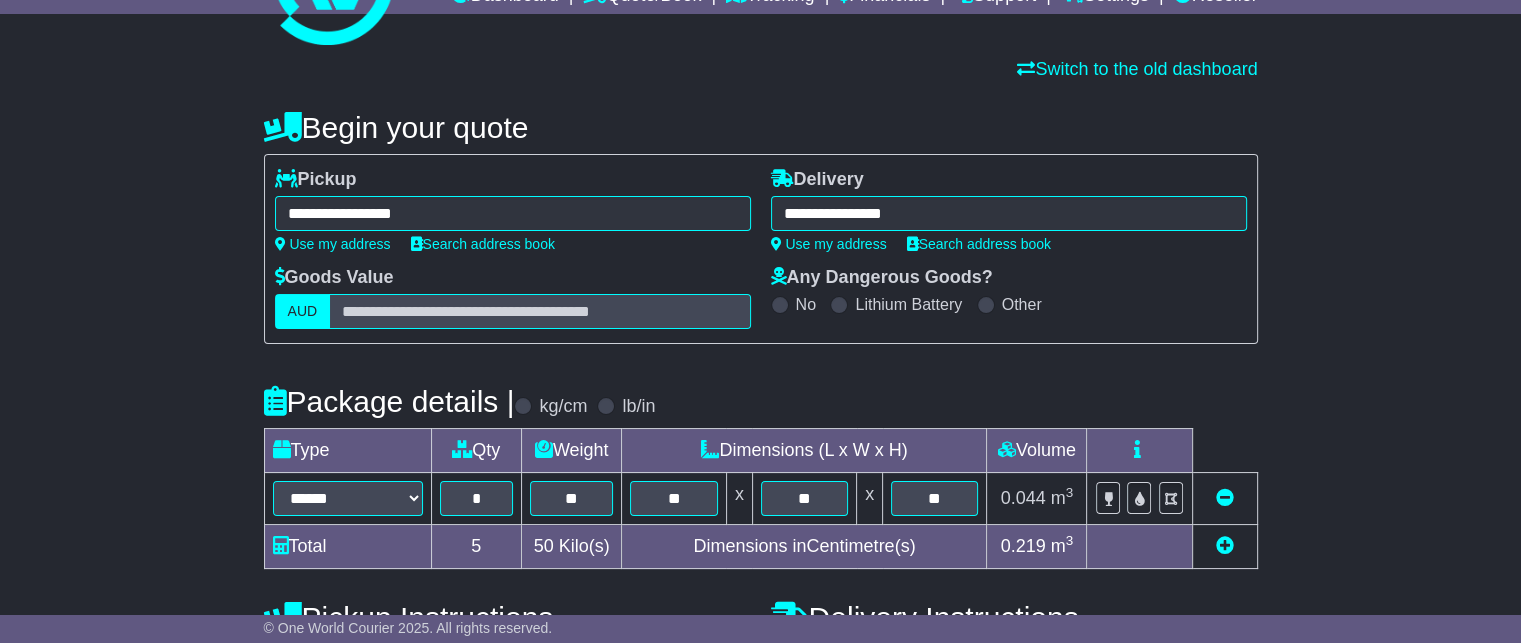 click on "**********" at bounding box center (1009, 213) 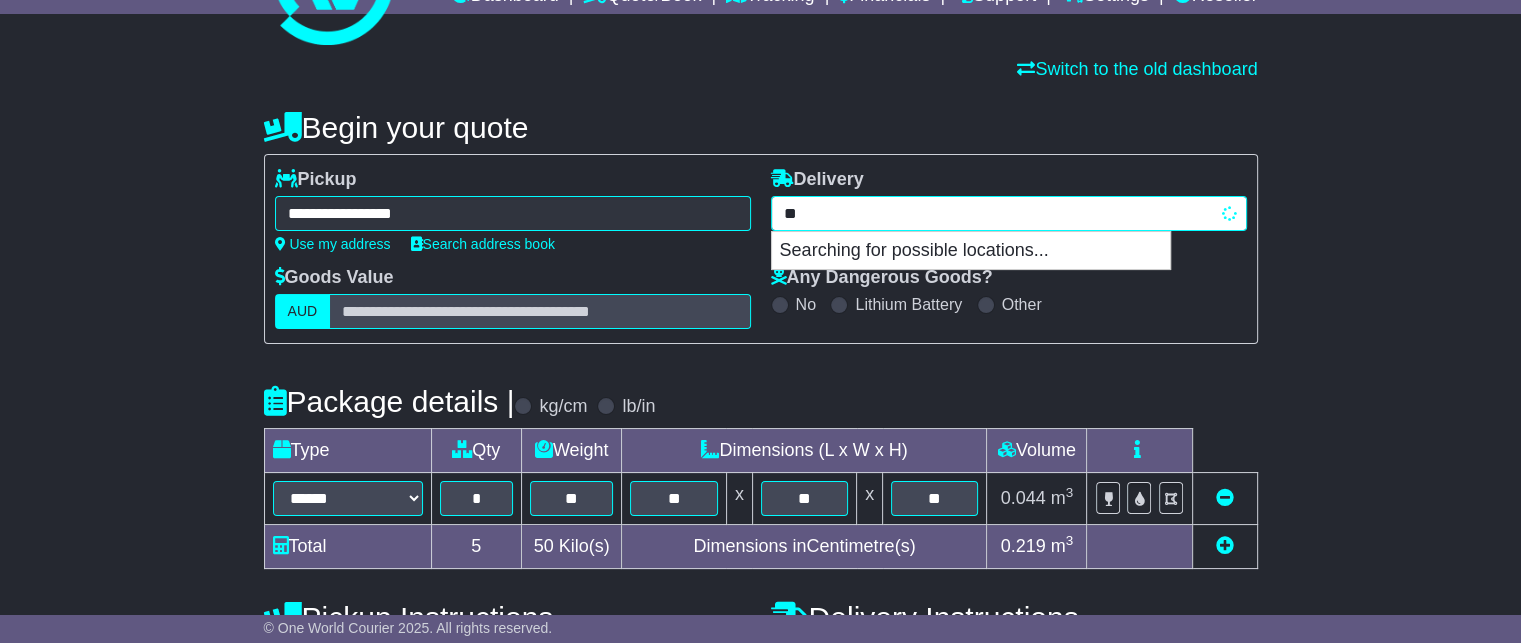 type on "*" 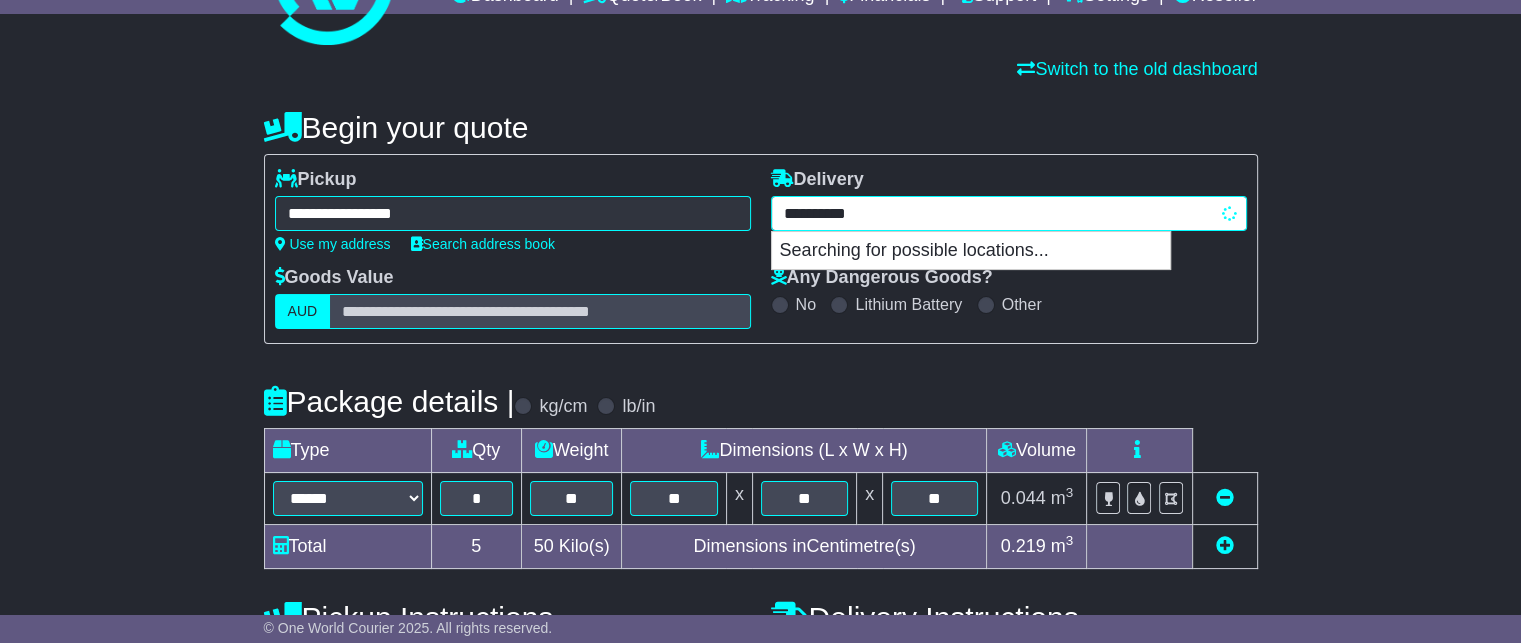 type on "**********" 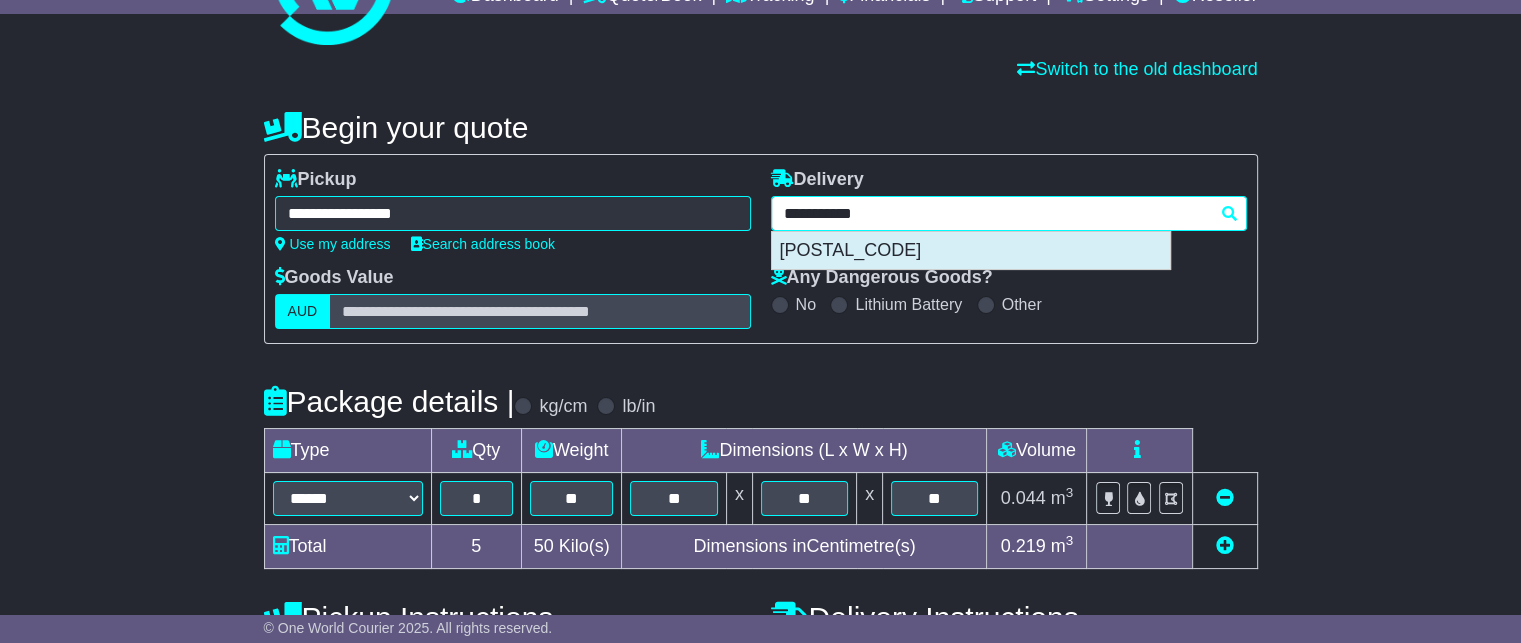 click on "TULLAMARINE 3043" at bounding box center [971, 251] 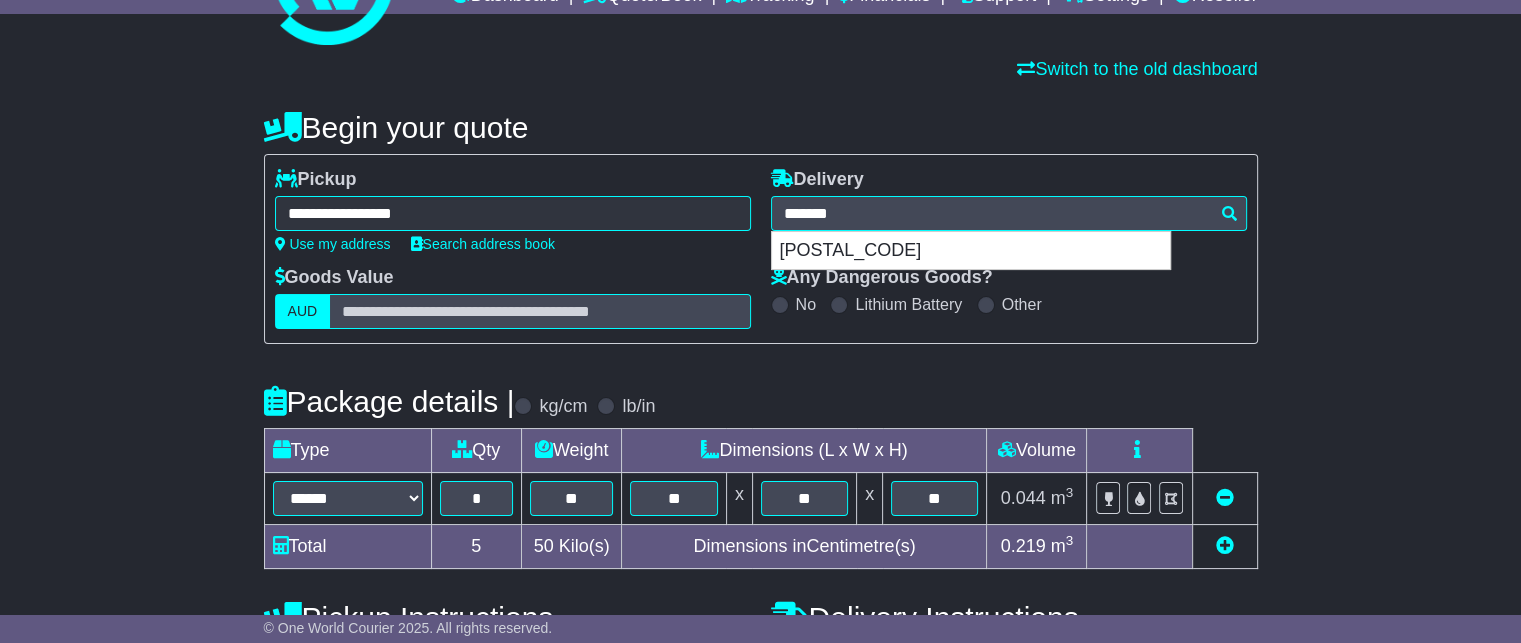 type on "**********" 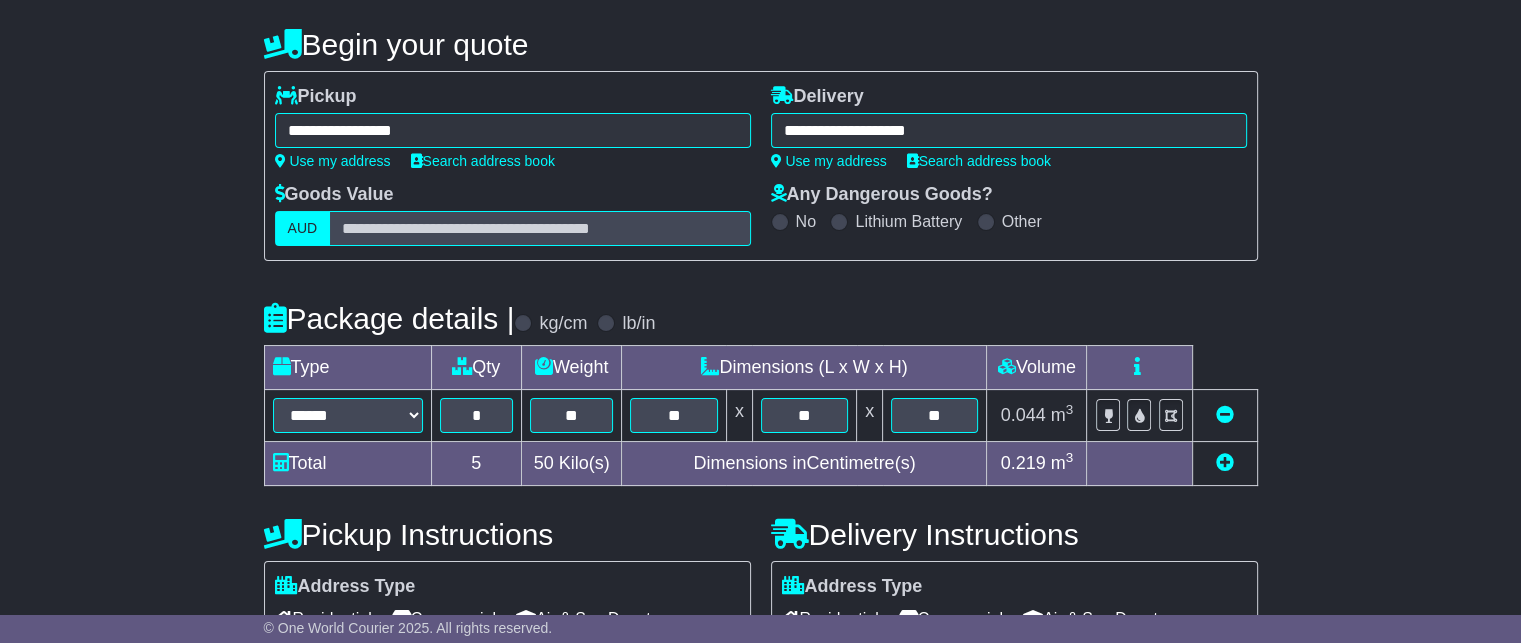 scroll, scrollTop: 413, scrollLeft: 0, axis: vertical 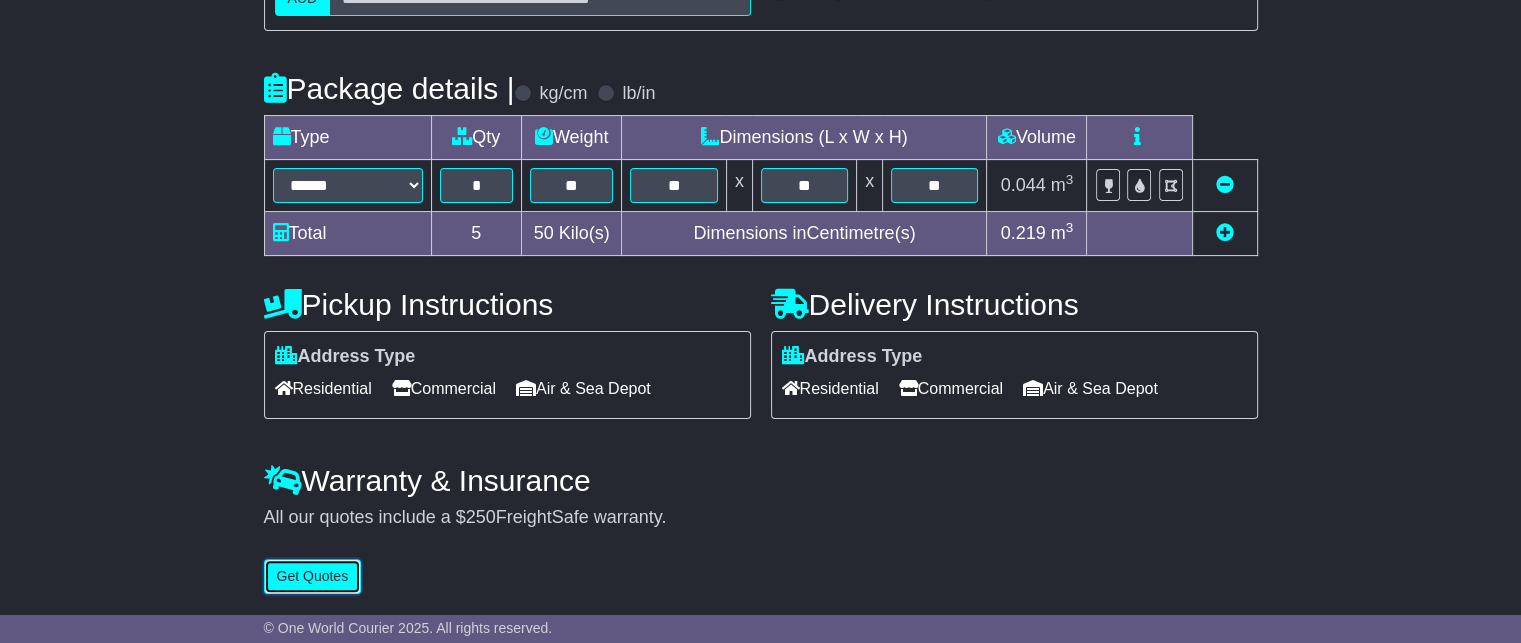 click on "Get Quotes" at bounding box center [313, 576] 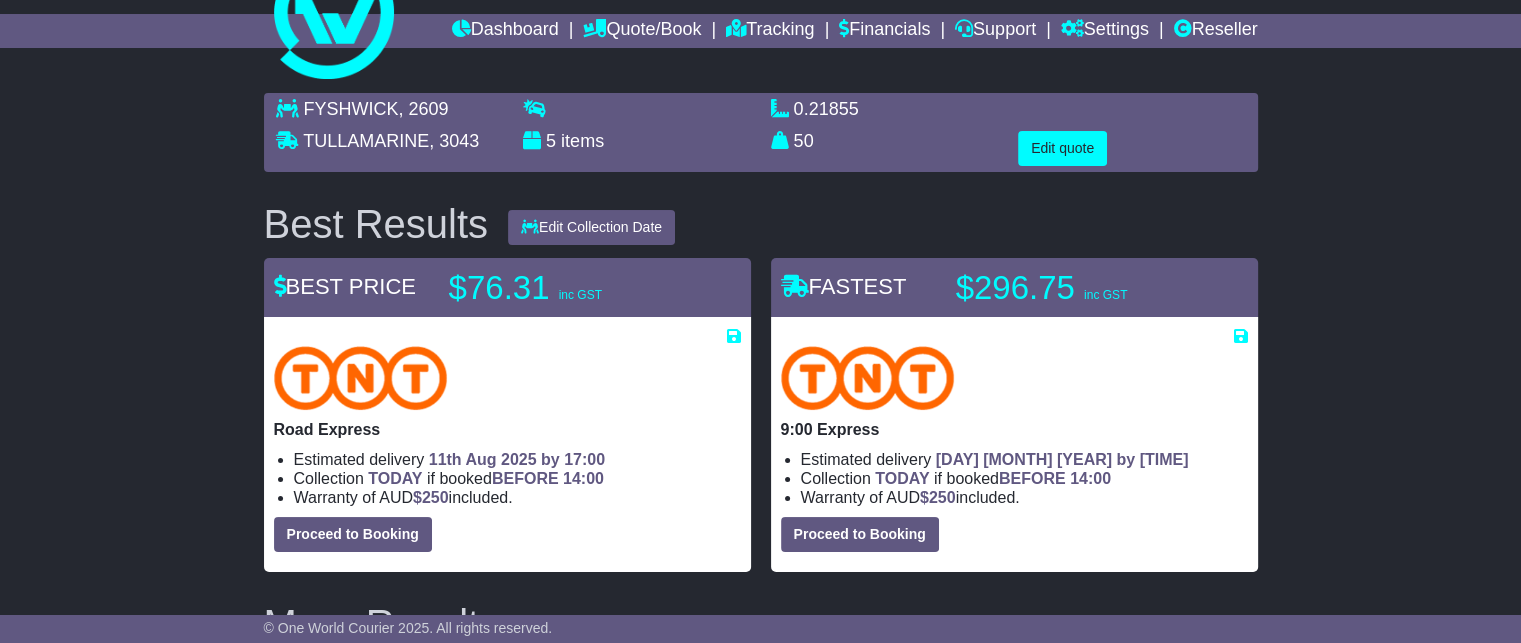scroll, scrollTop: 100, scrollLeft: 0, axis: vertical 